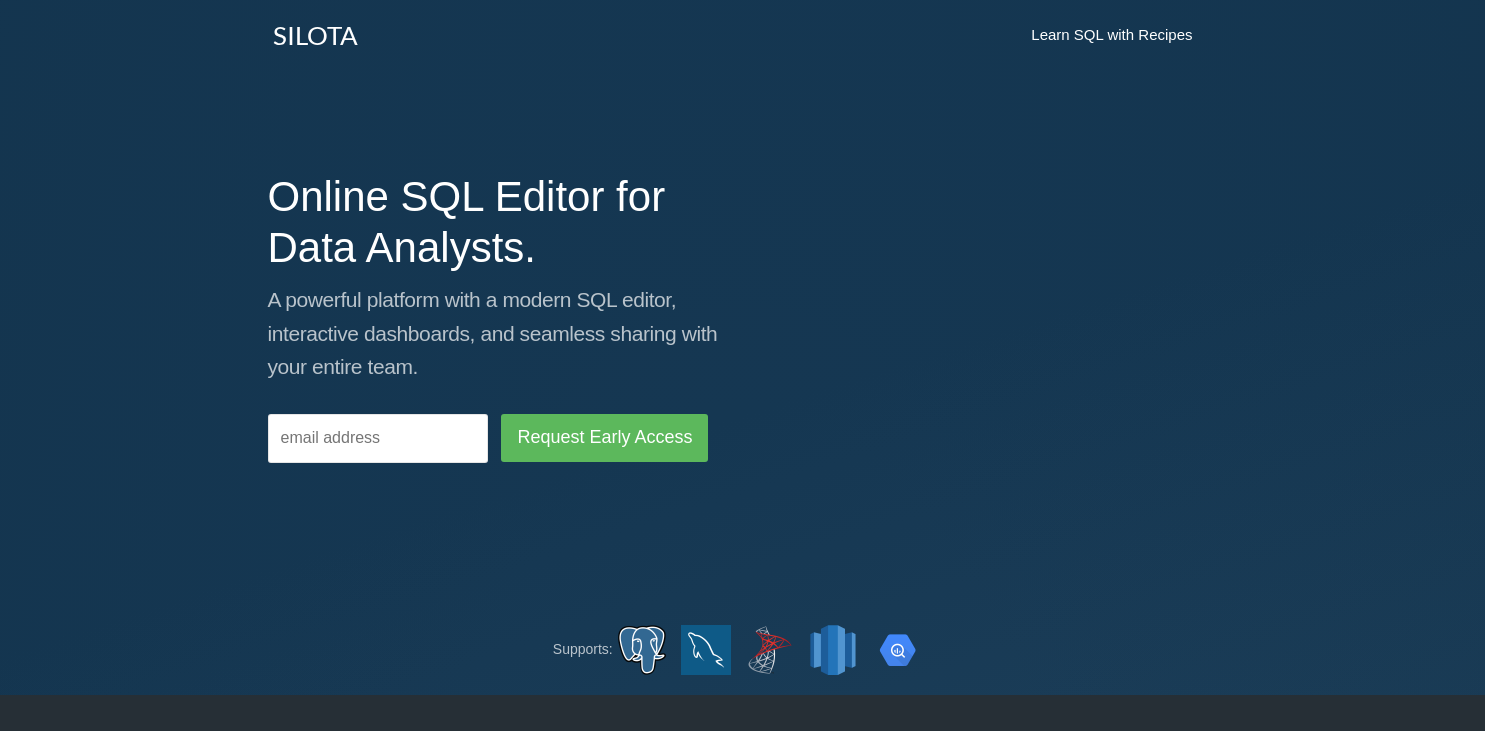 scroll, scrollTop: 0, scrollLeft: 0, axis: both 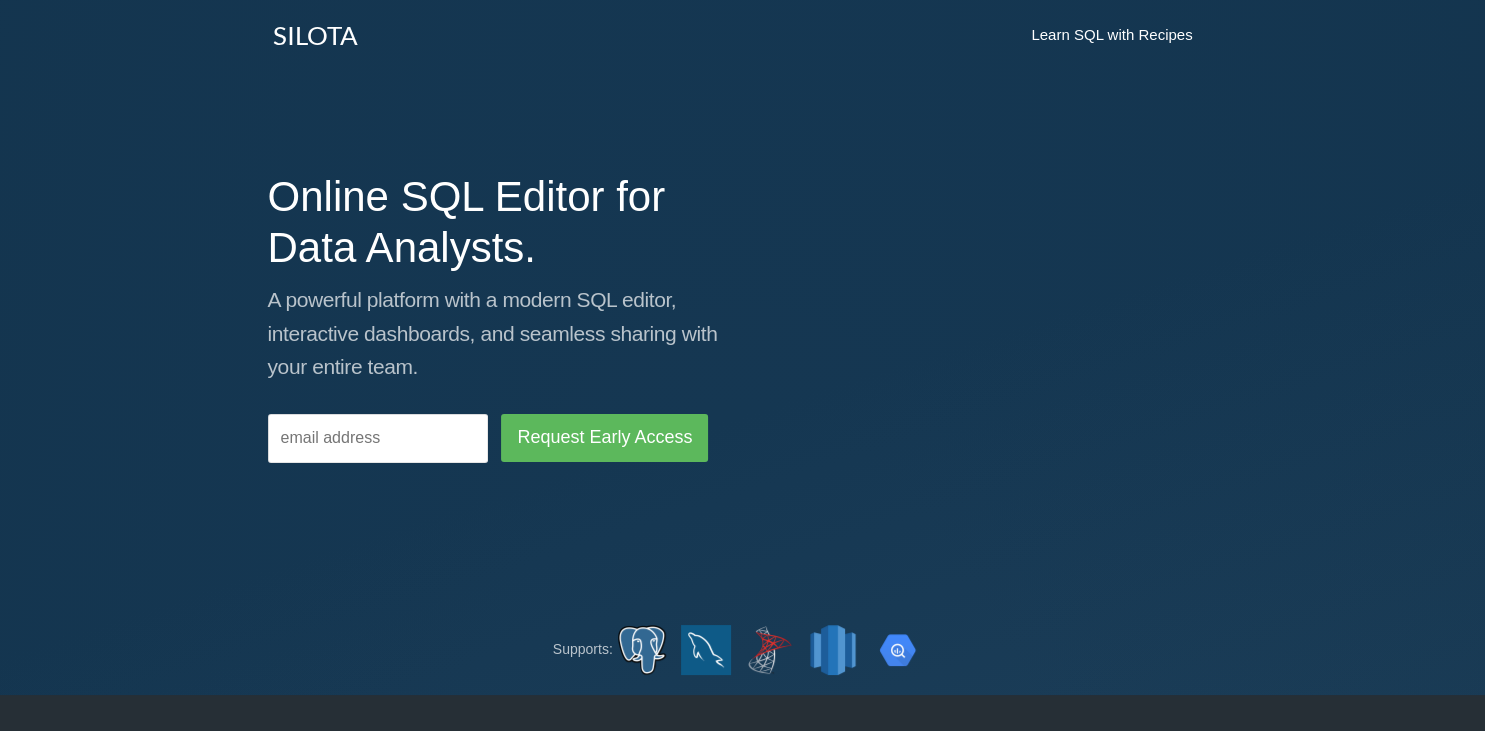 click on "Learn SQL with Recipes" at bounding box center (1111, 35) 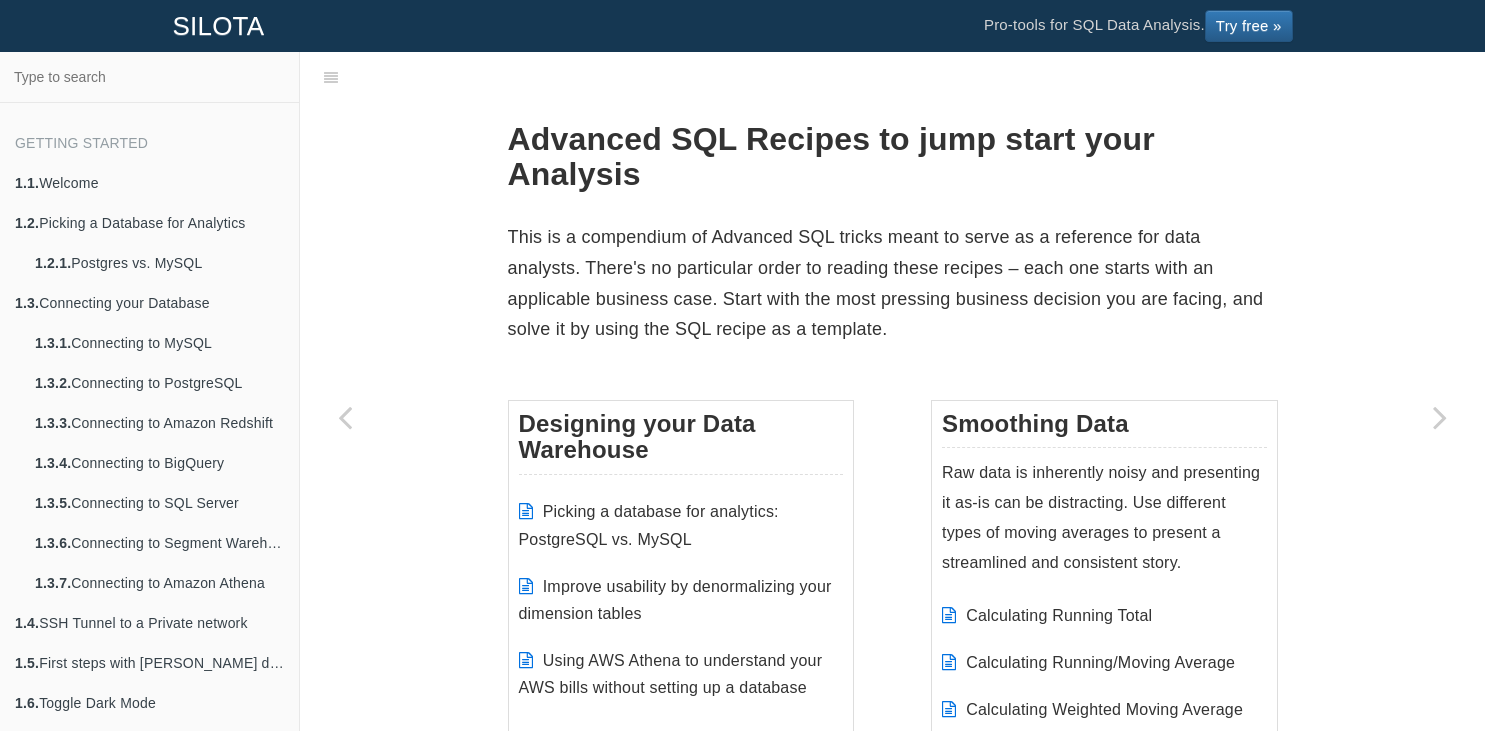 scroll, scrollTop: 0, scrollLeft: 0, axis: both 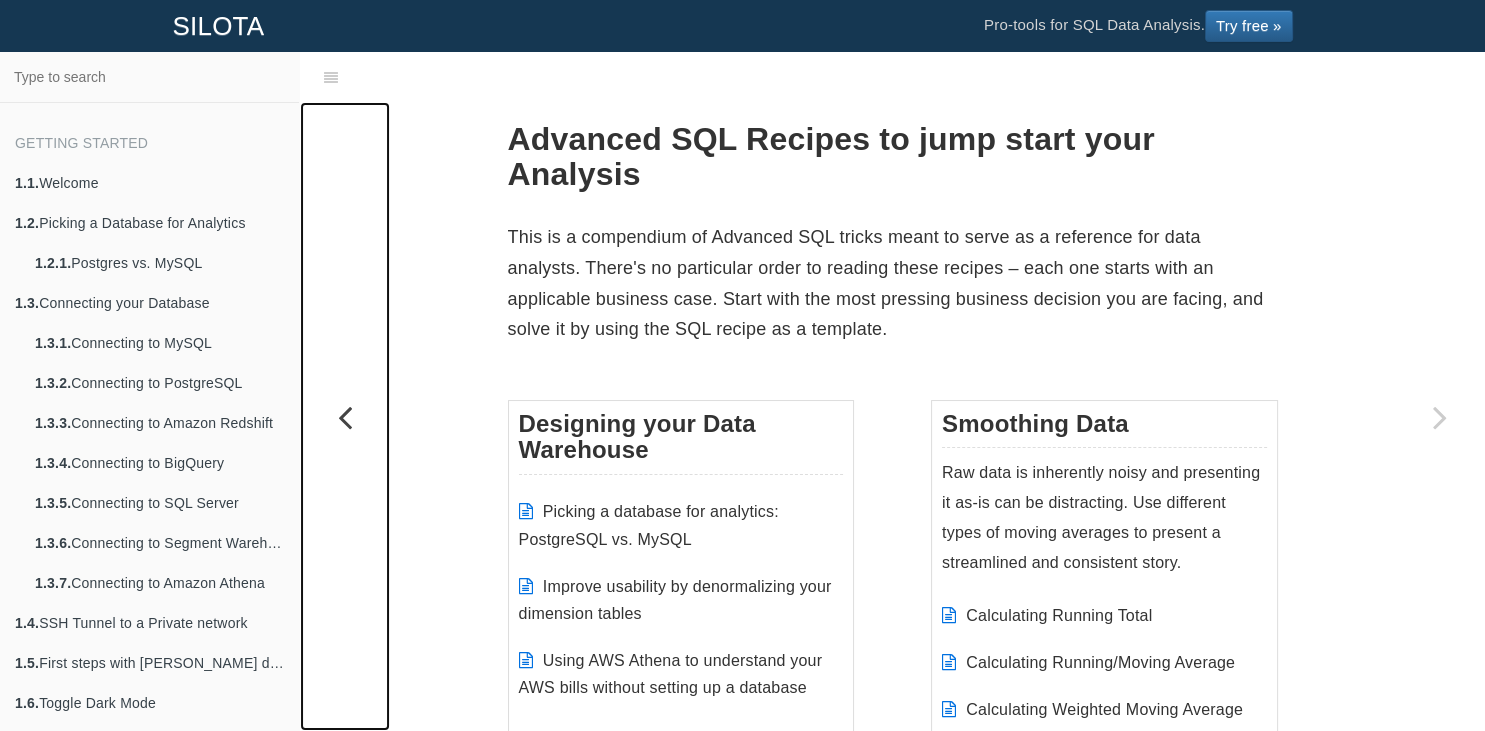 click at bounding box center [345, 416] 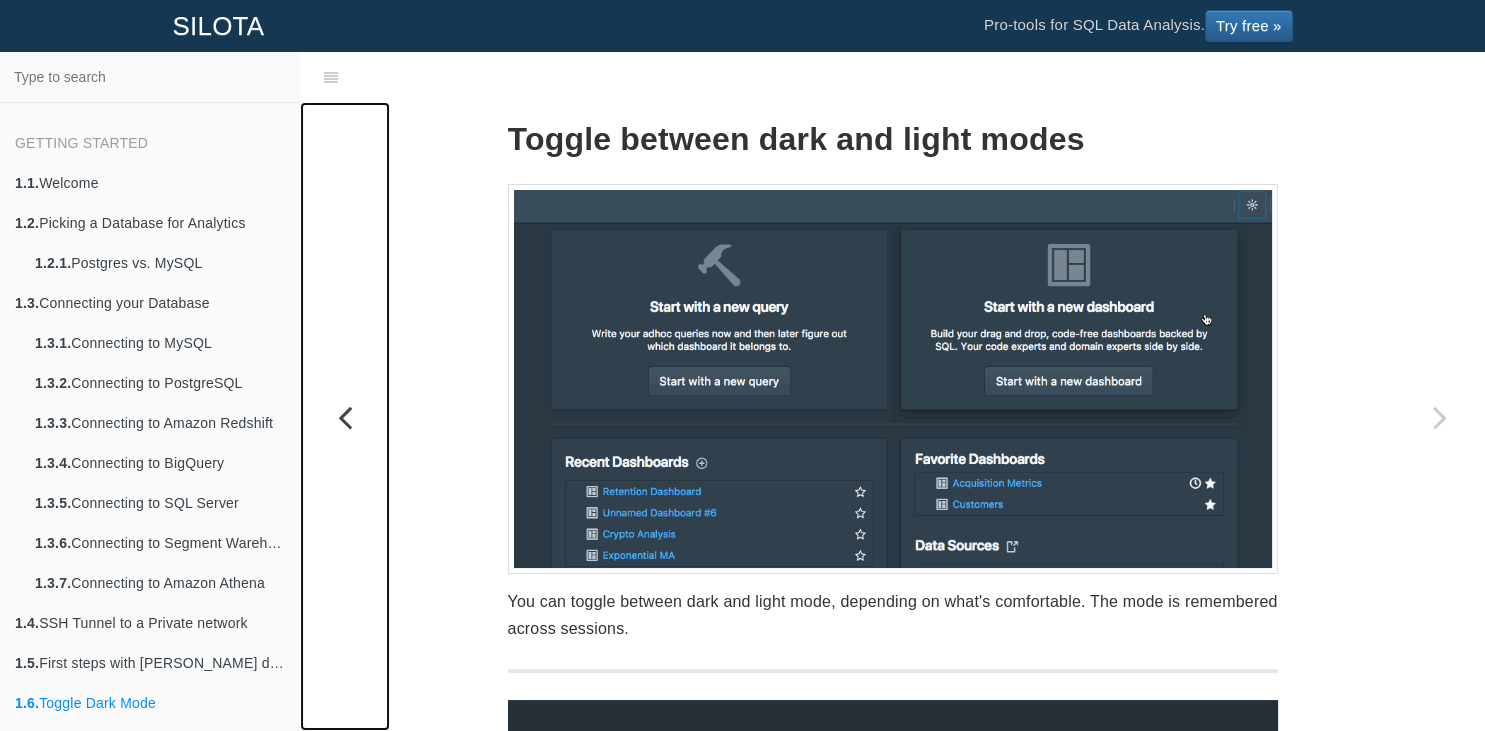 click at bounding box center [345, 417] 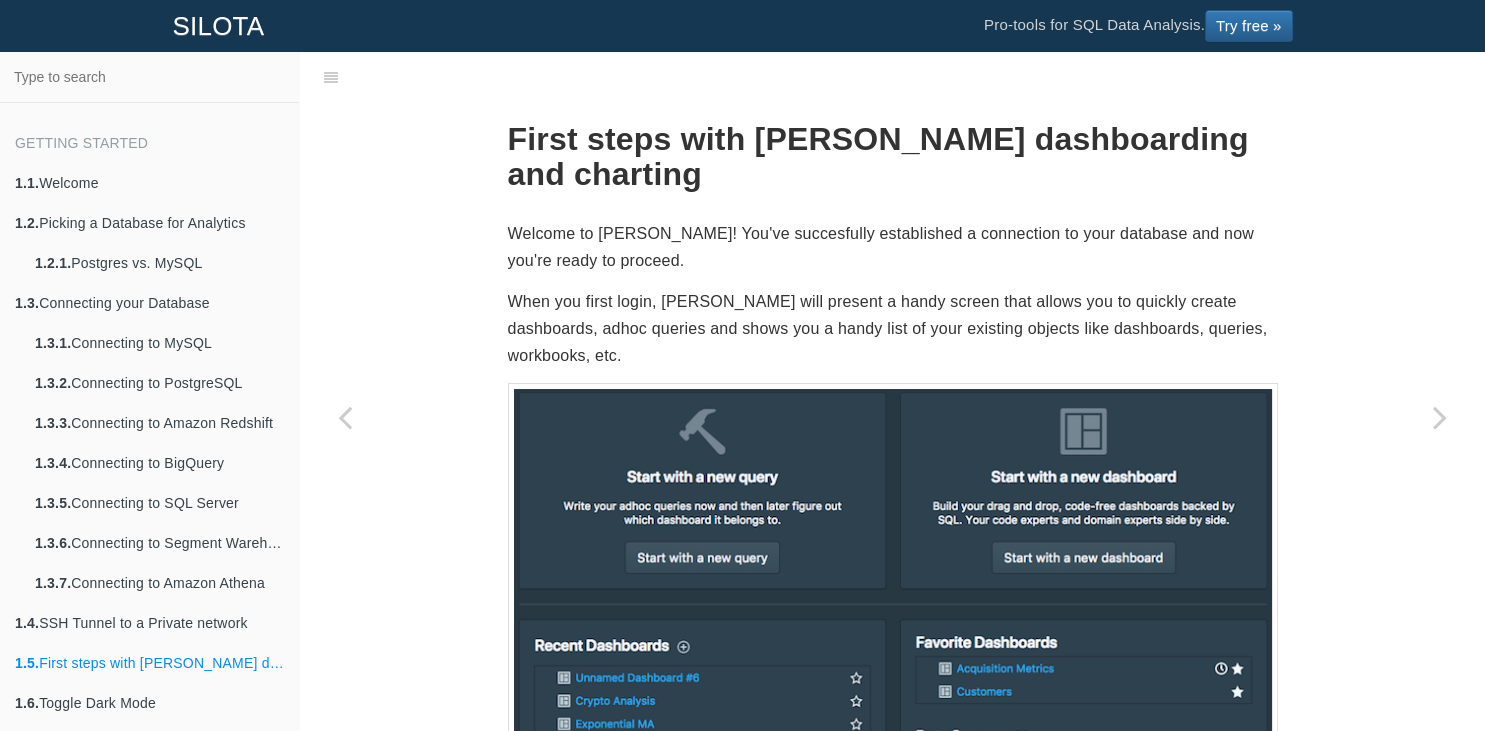 click at bounding box center (345, 417) 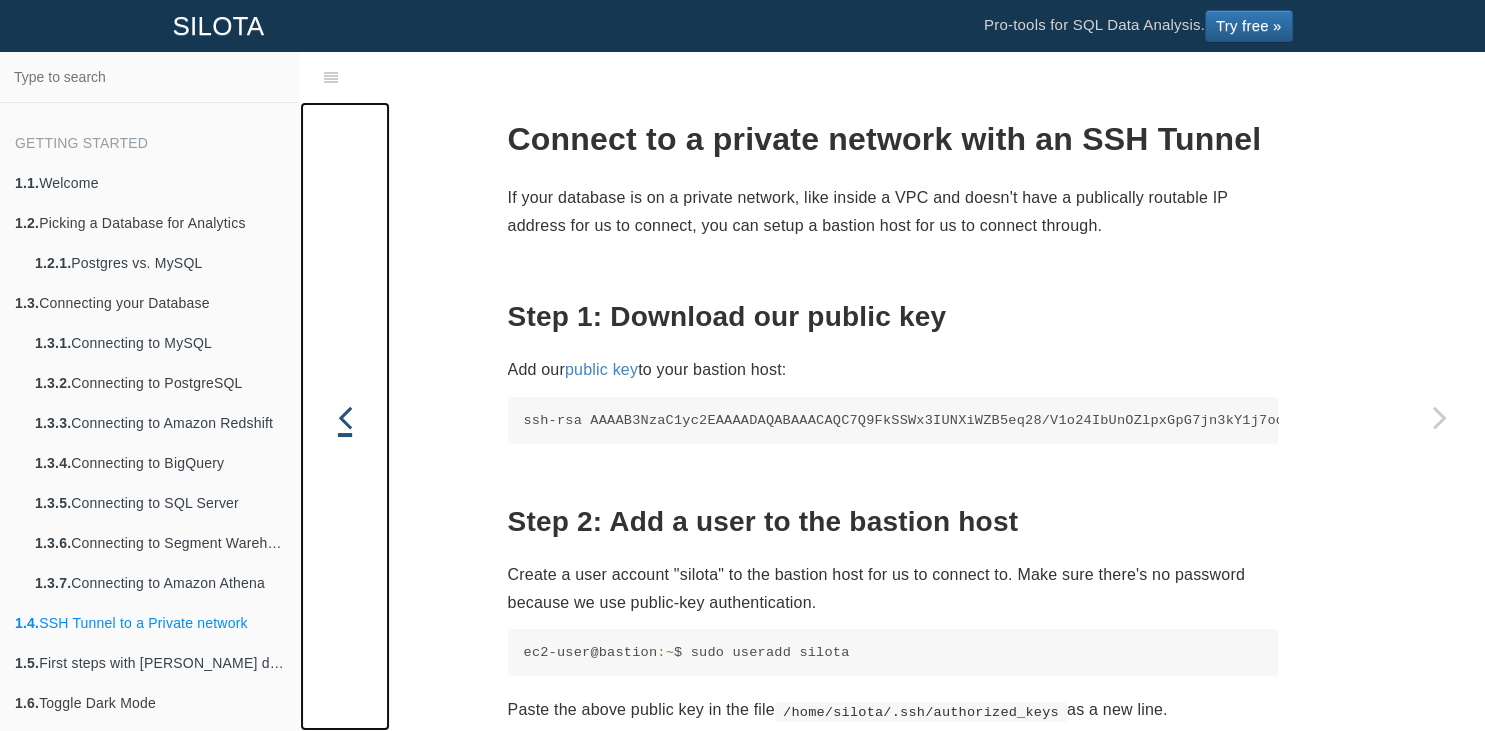 click at bounding box center [345, 417] 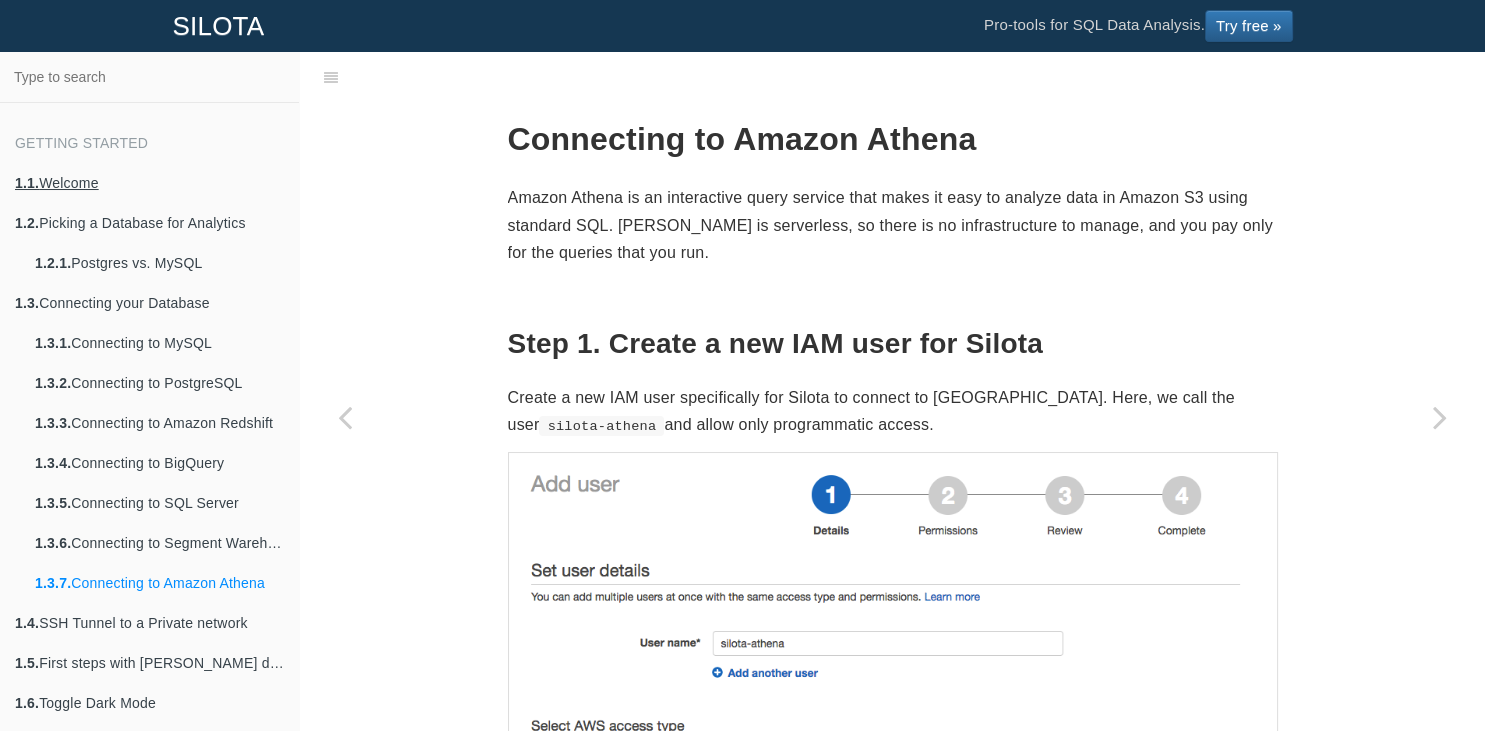 click on "1.1.
Welcome" at bounding box center [149, 183] 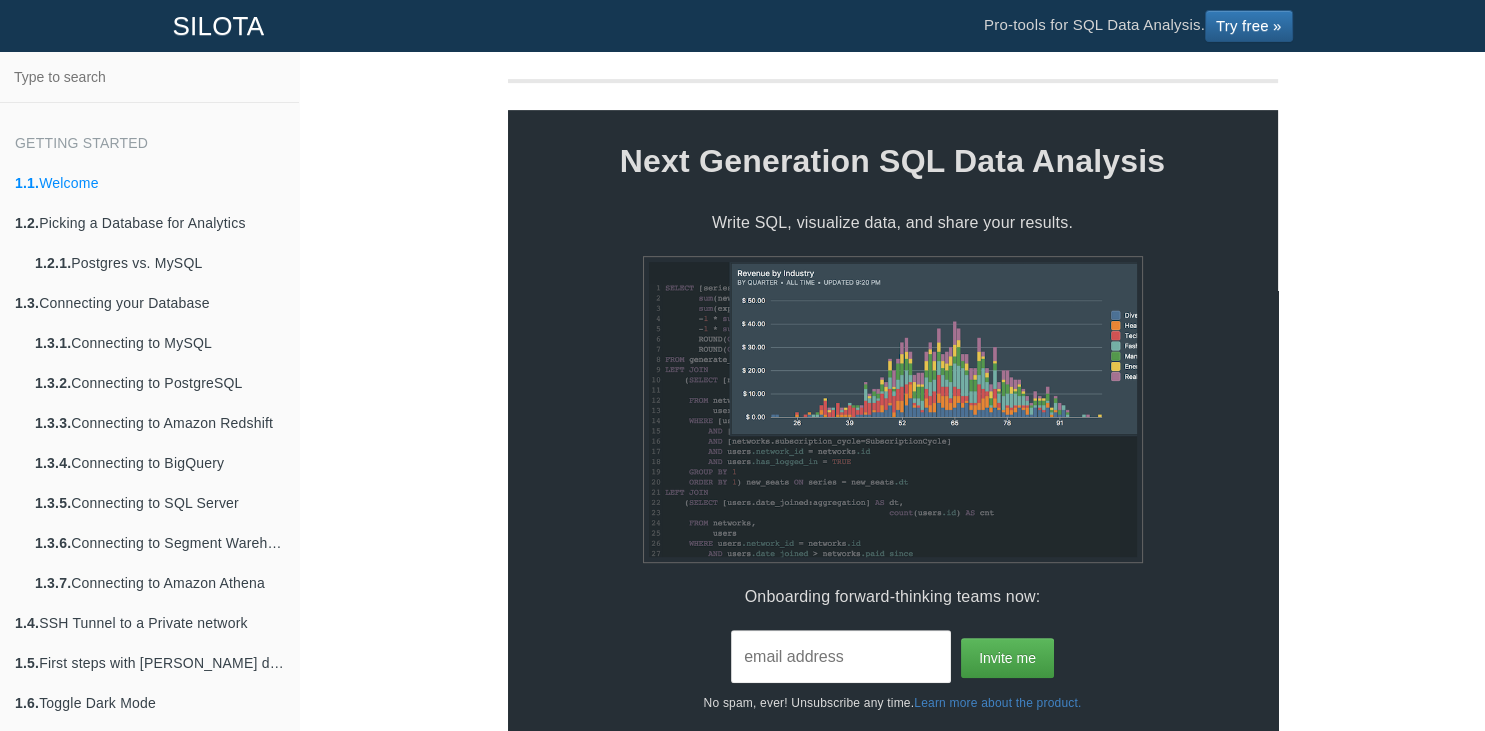 scroll, scrollTop: 855, scrollLeft: 0, axis: vertical 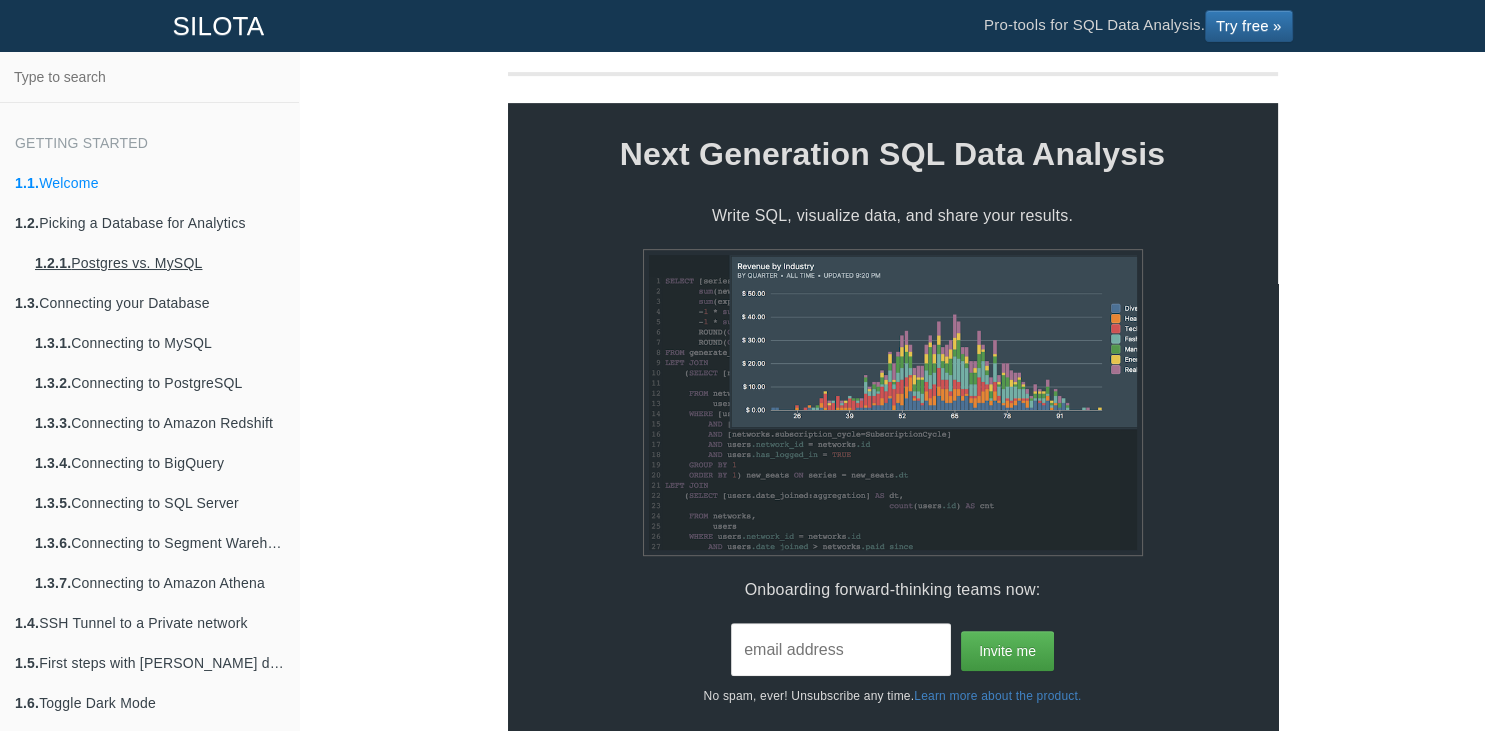 click on "1.2.1.
Postgres vs. MySQL" at bounding box center (159, 263) 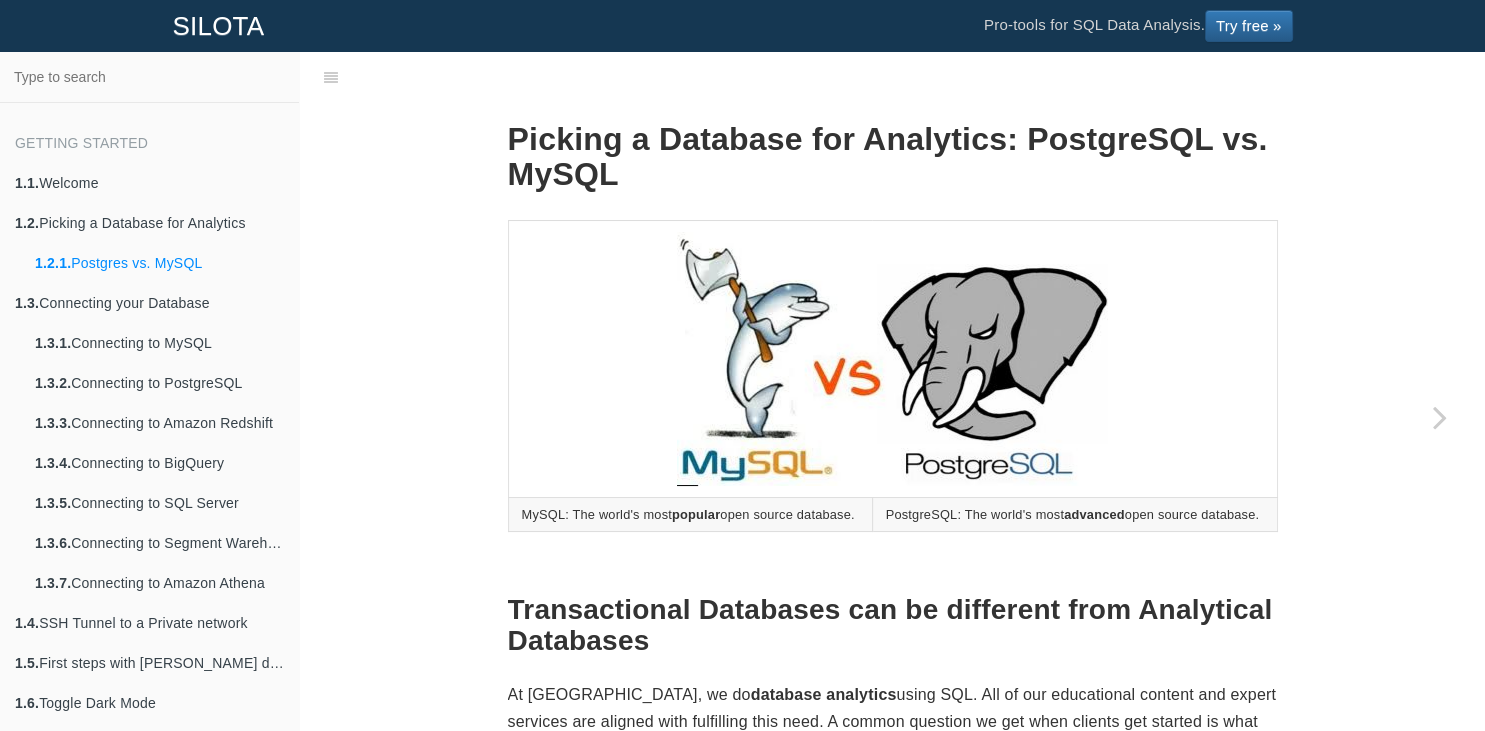 click on "Picking a Database for Analytics: PostgreSQL vs. MySQL
MySQL: The world's most  popular  open source database.
PostgreSQL: The world's most  advanced  open source database.
Transactional Databases can be different from Analytical Databases
At Silota, we do  database analytics  using SQL. All of our educational content and expert services are aligned with fulfilling this need. A common question we get when clients get started is what database to use for analytical workloads. Regardless of the transactional database your application uses, be it MySQL, Oracle, SQL Server or the dozens of other choices available – when it comes to analytics, you have the option of going with a different database.
Let's see why.
1. Postgres has Database Schemas (namespacing)
PostgreSQL has the feature of
mailchimp" at bounding box center [892, 2511] 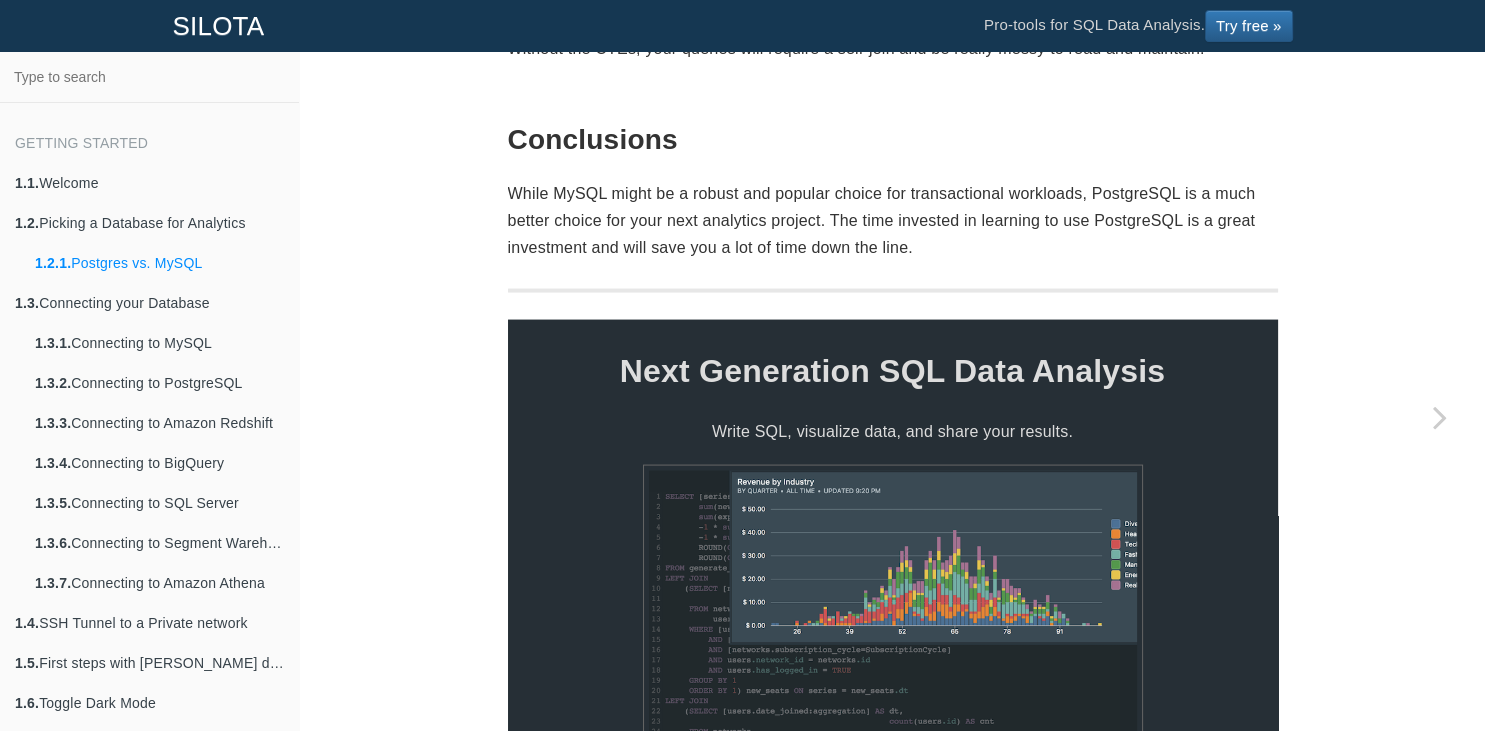 scroll, scrollTop: 3972, scrollLeft: 0, axis: vertical 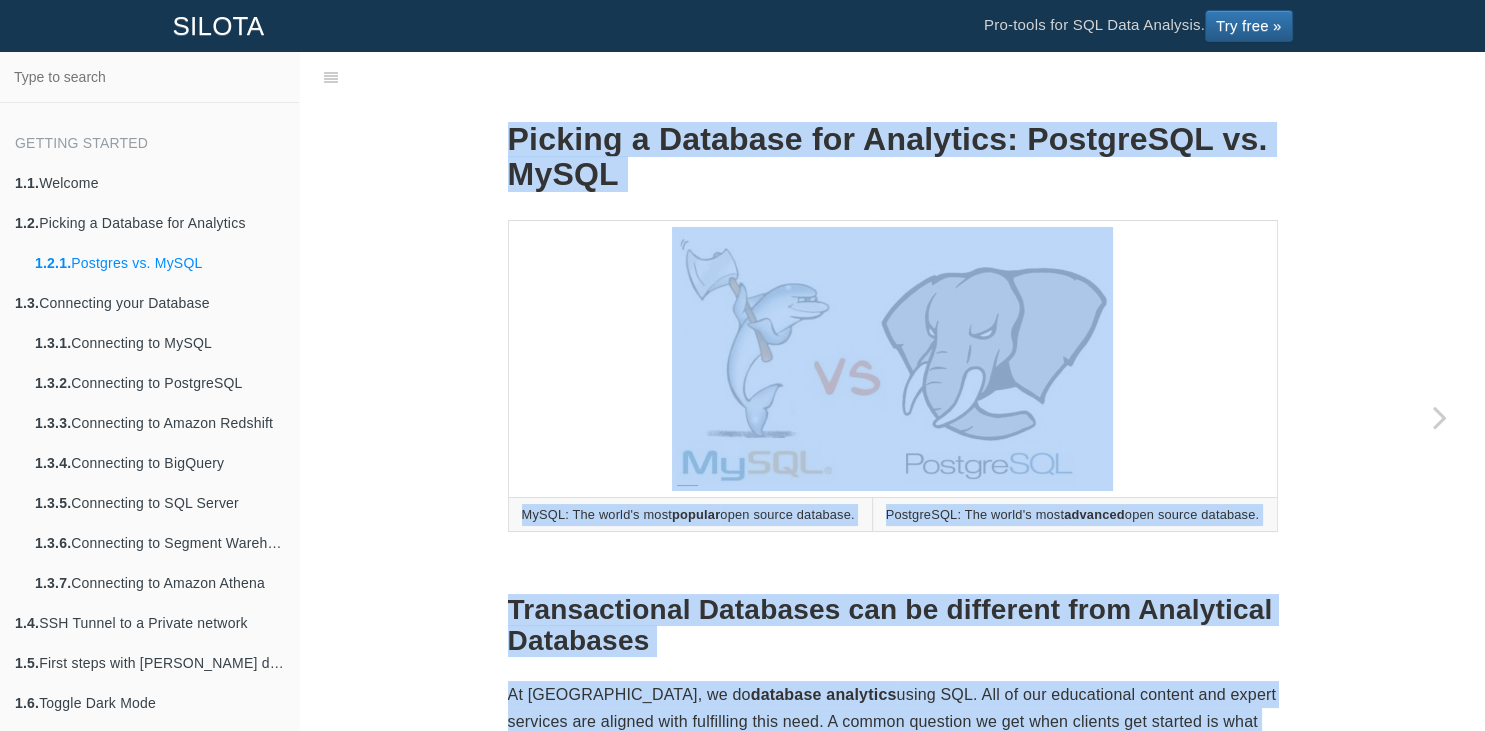 drag, startPoint x: 914, startPoint y: 466, endPoint x: 506, endPoint y: 131, distance: 527.91003 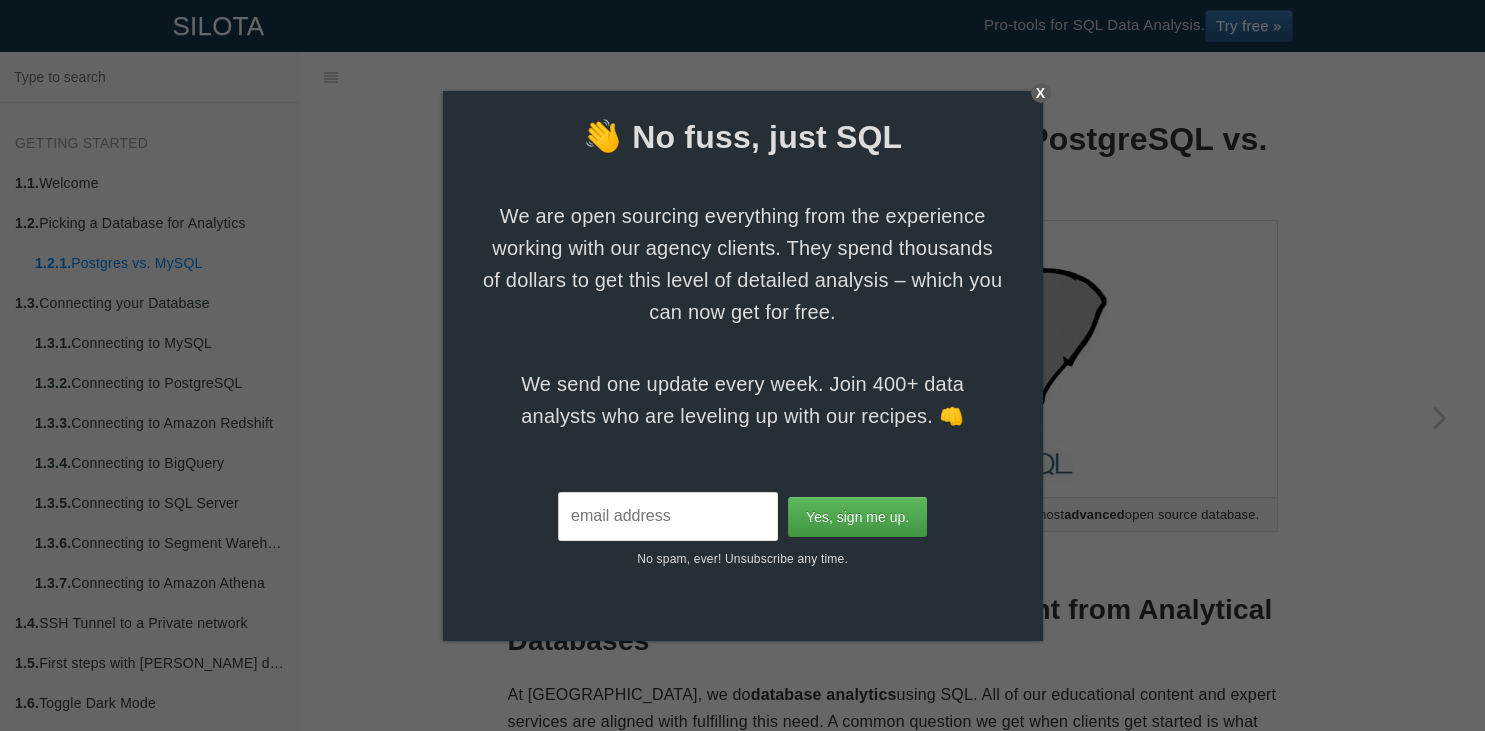 click on "X" at bounding box center (1041, 93) 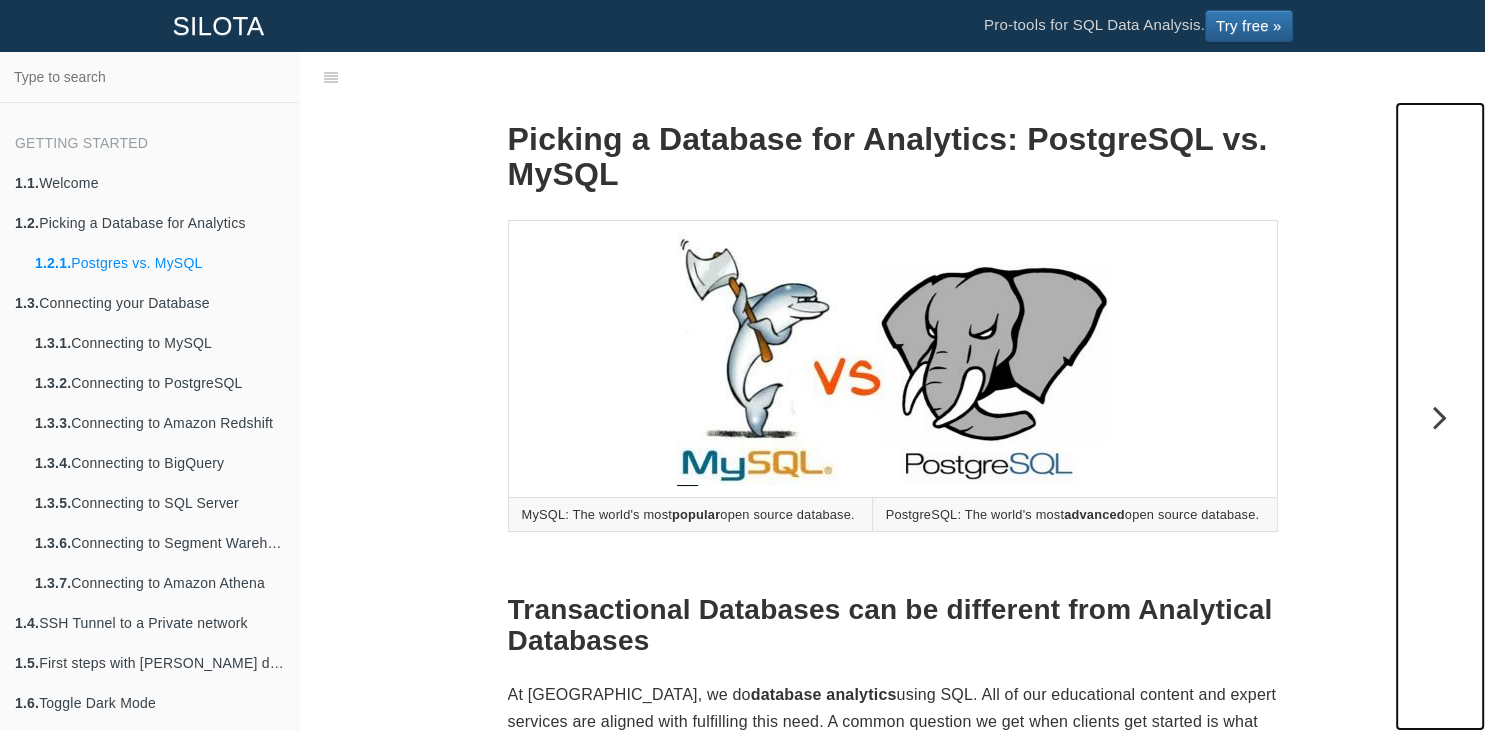click at bounding box center [1440, 417] 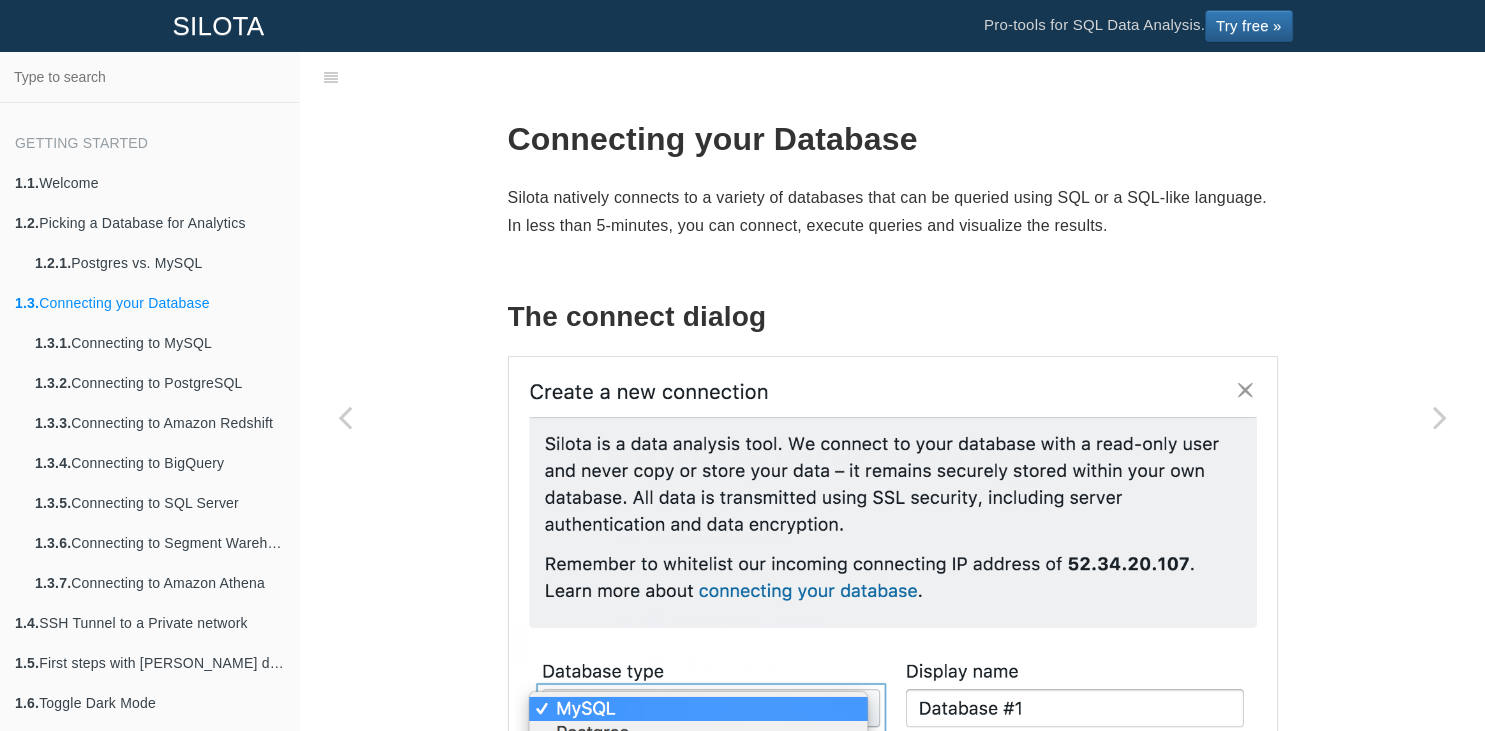 click on "Connecting your Database
Silota natively connects to a variety of databases that can be queried using SQL or a SQL-like language. In less than 5-minutes, you can connect, execute queries and visualize the results.
The connect dialog
Database instructions
We recommend creating a read-only user specifically for [PERSON_NAME].
Database specific instructions are available below:
The following databases have first class support:
MySQL
Postgres
Amazon Redshift
Google BigQuery
Microsoft SQL Server
Segment Warehouse
Amazon Athena
Further security options
On top of the basic set-up above, you can also add in an SSL encryption, IP whitelisting or setup a SSH tunnel to either your database or tunnel server.
Option 1: Add SSL Encryption
Option 2: Add IP Whitelisting
Option 3: SSH Tunnel" at bounding box center [892, 1914] 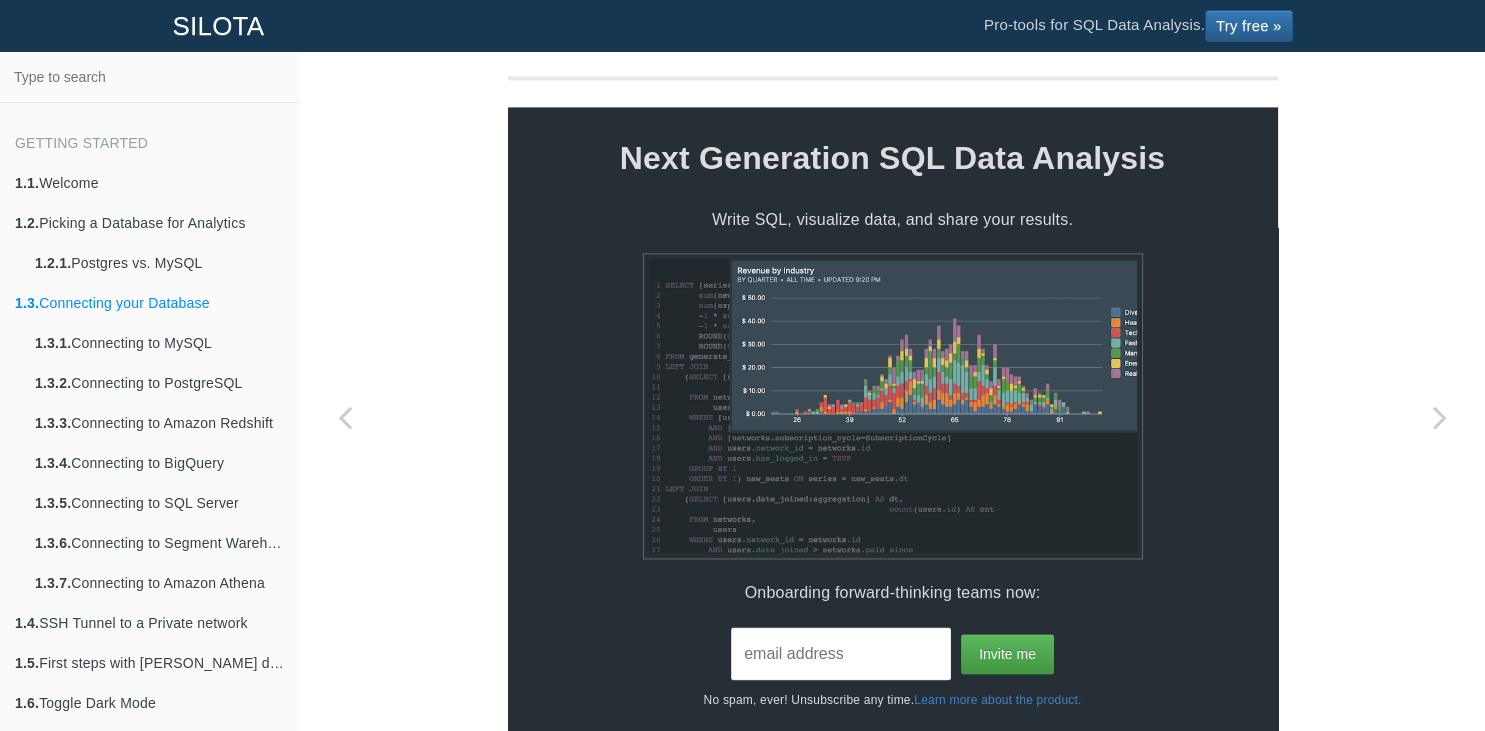 scroll, scrollTop: 2996, scrollLeft: 0, axis: vertical 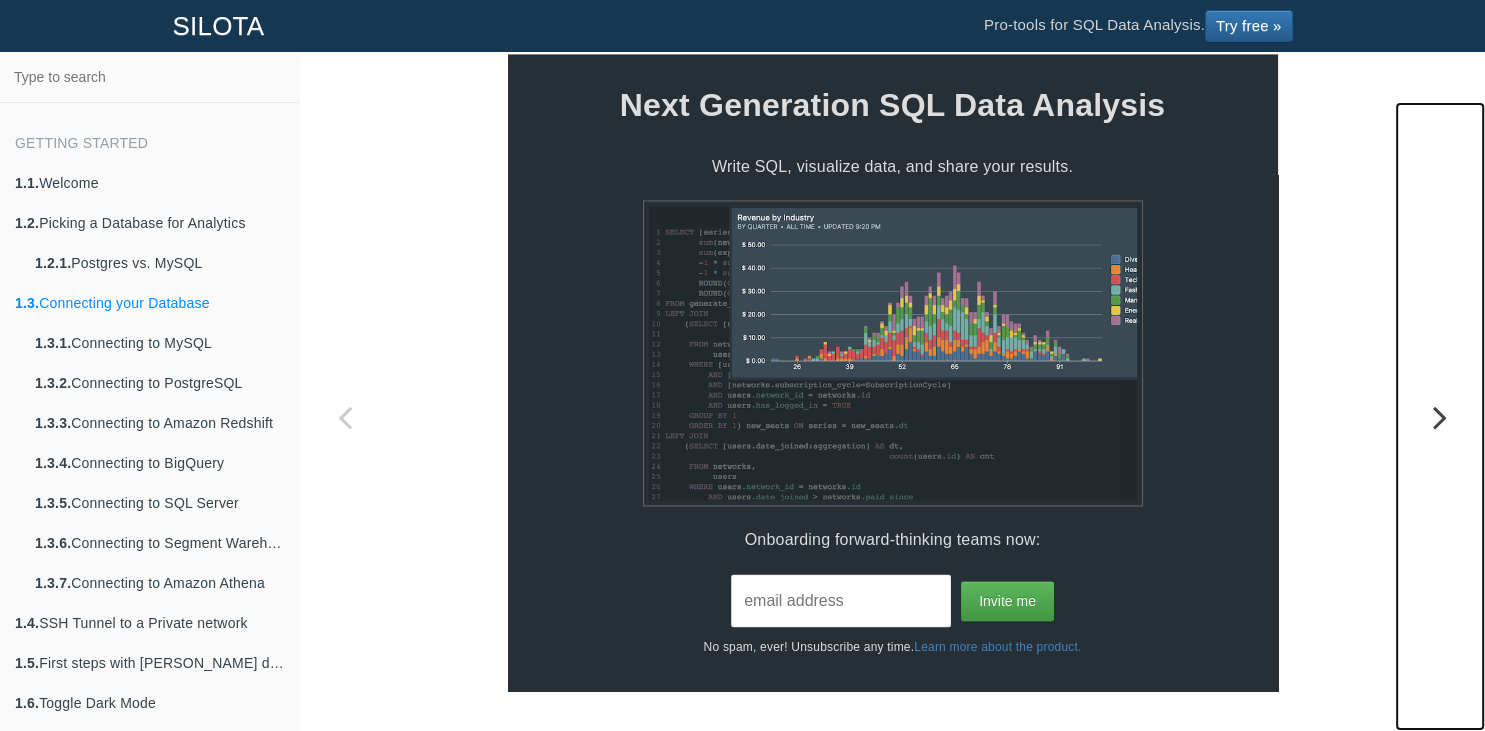 click at bounding box center (1440, 417) 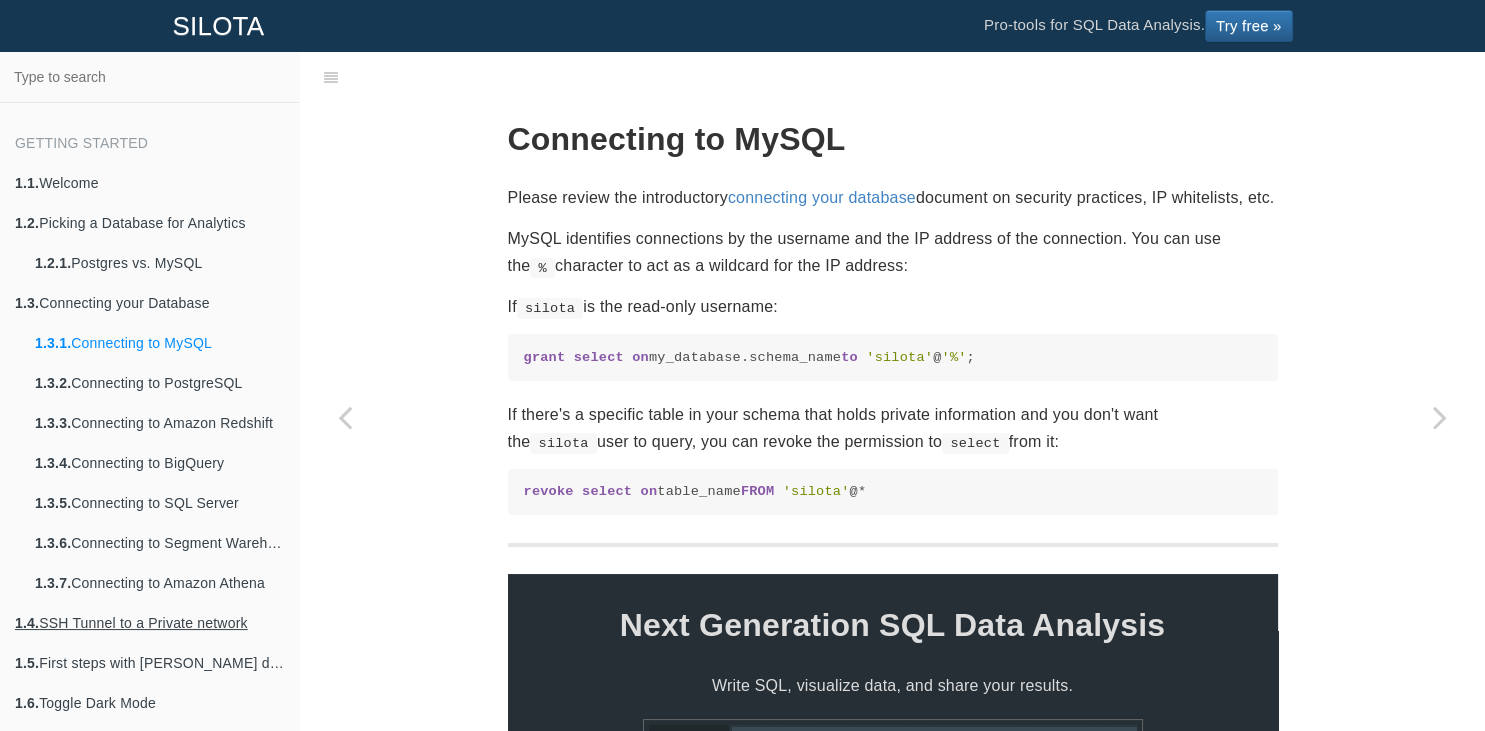click on "1.4.
SSH Tunnel to a Private network" at bounding box center (149, 623) 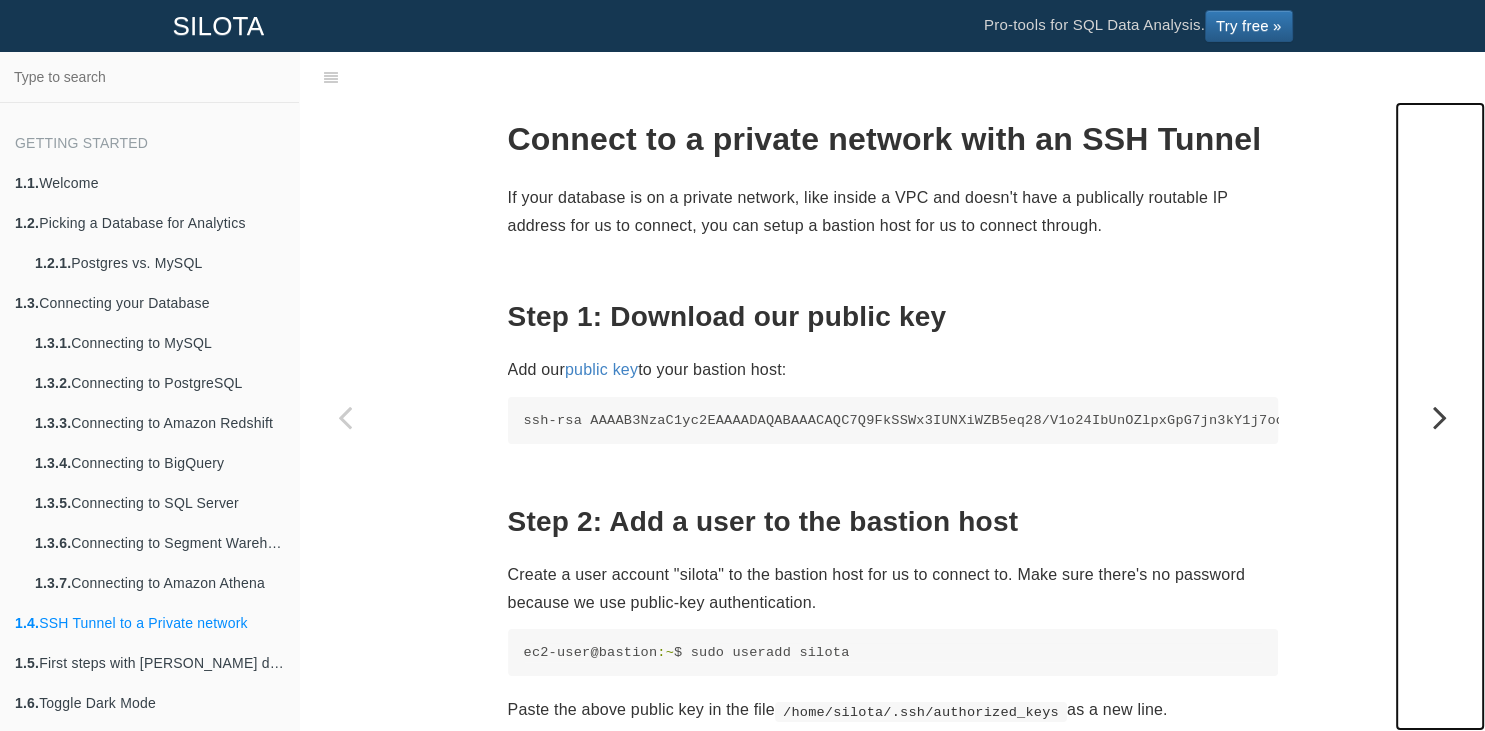 click at bounding box center (1440, 417) 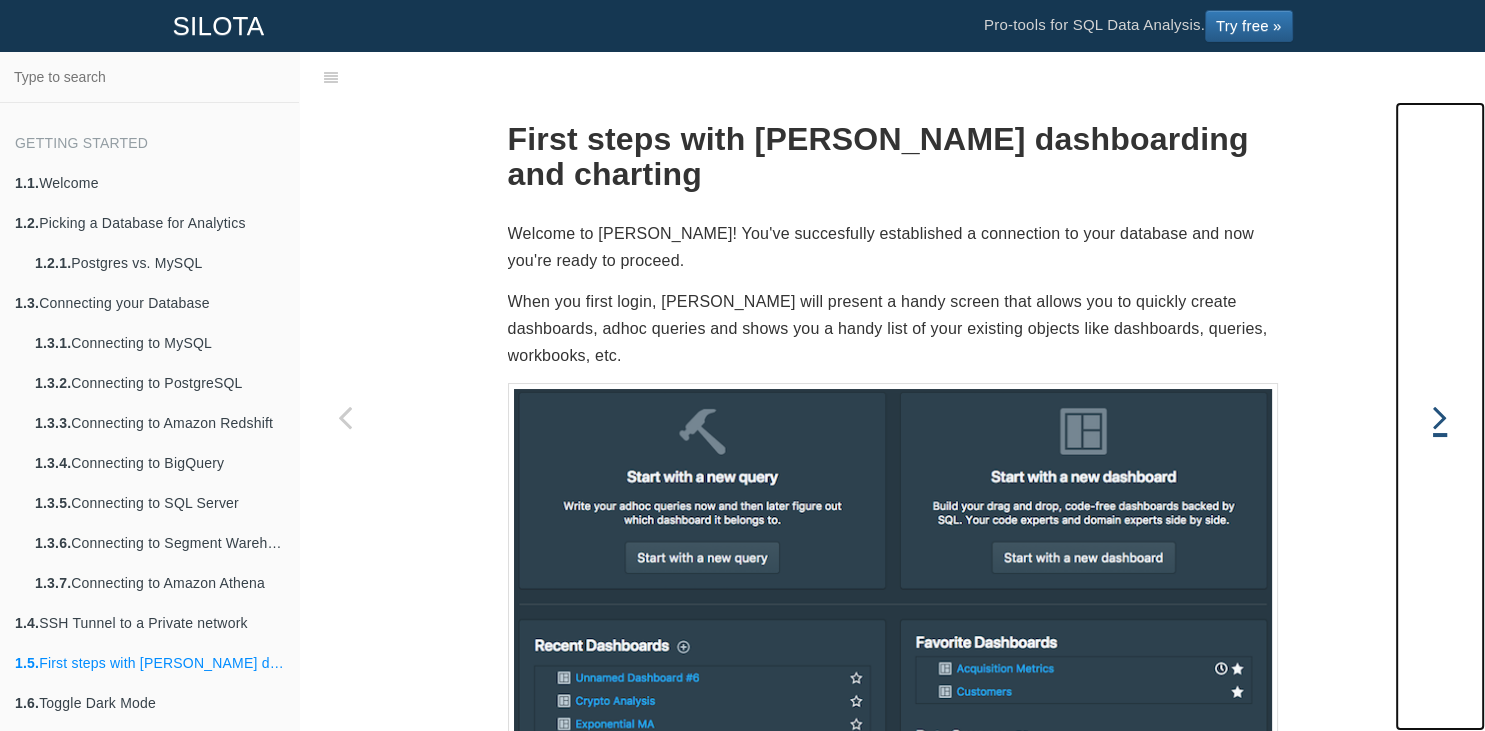 click at bounding box center [1440, 417] 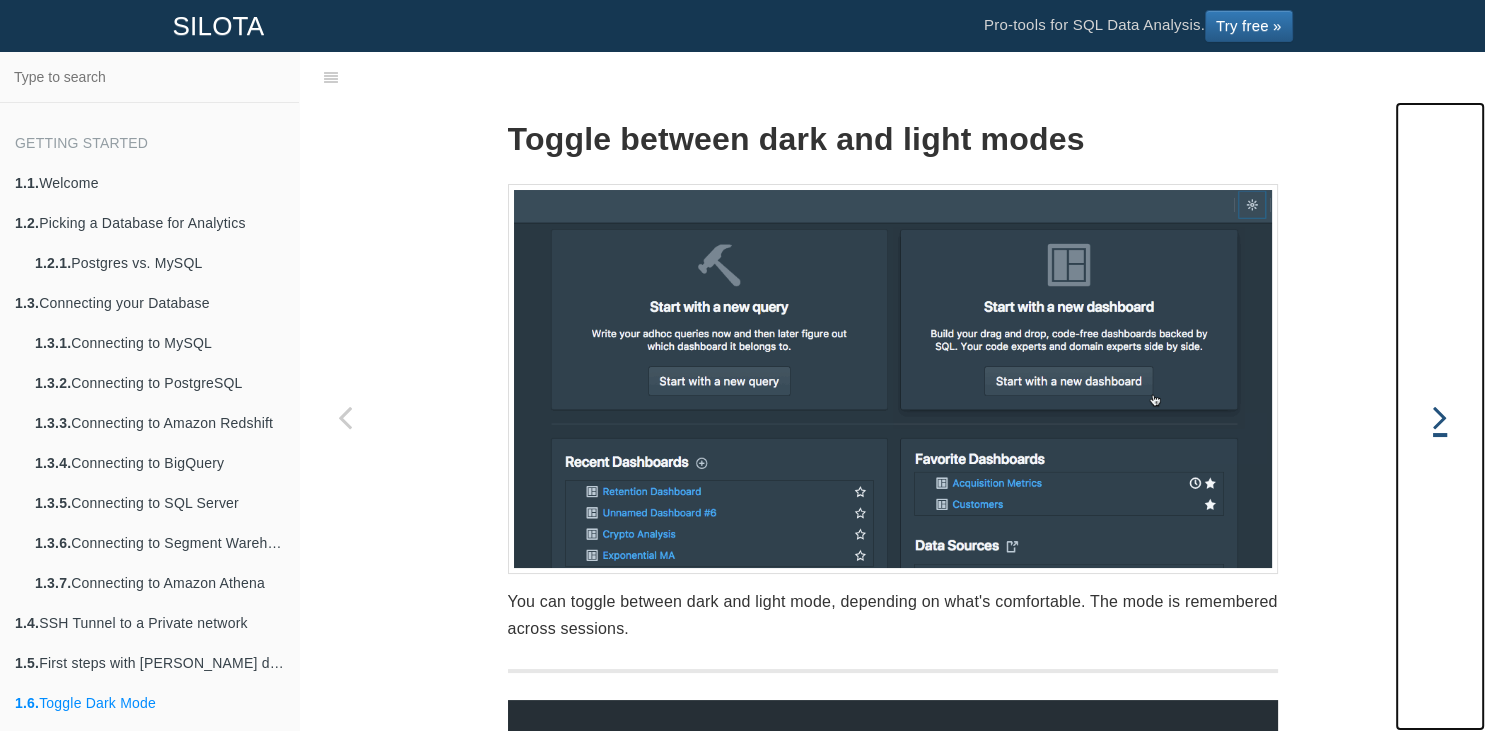 click at bounding box center [1440, 417] 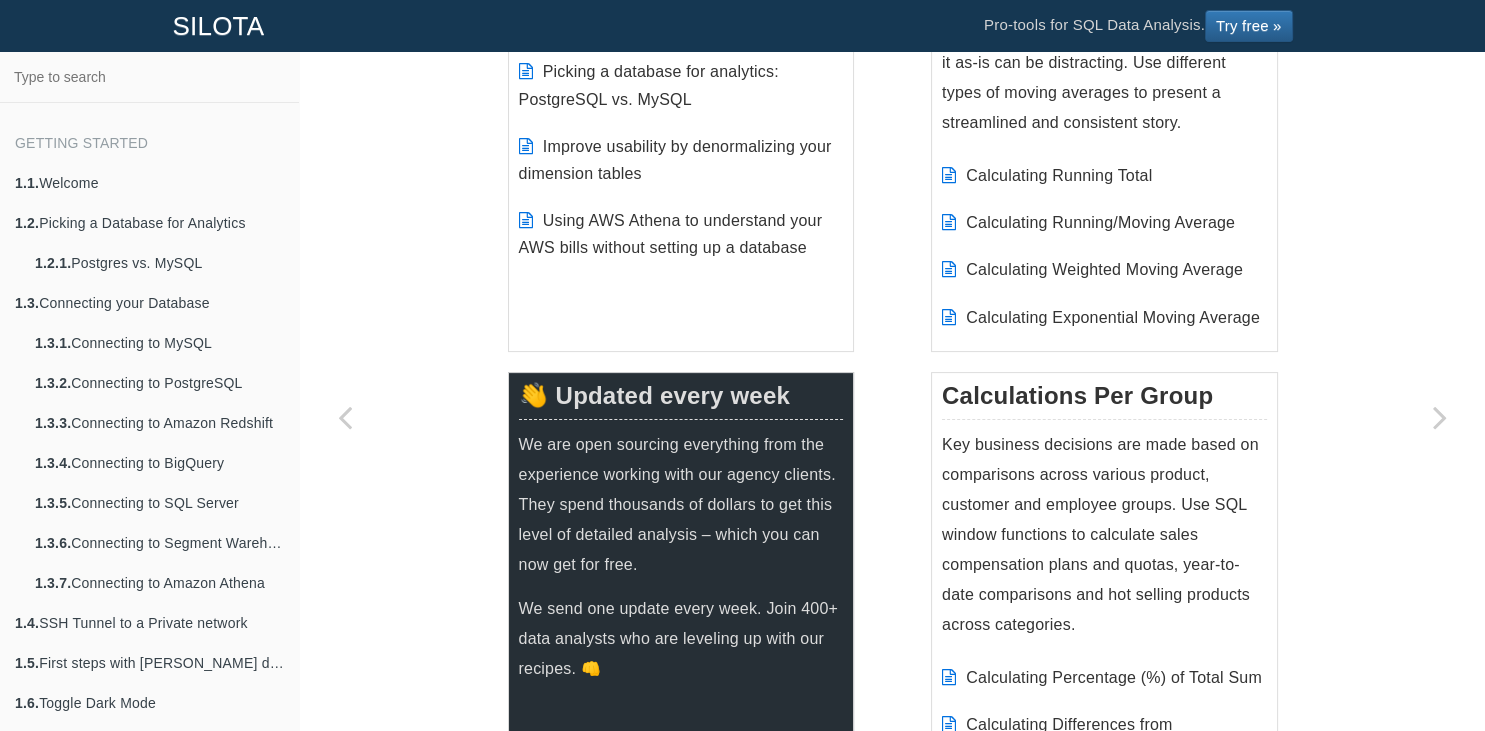 scroll, scrollTop: 470, scrollLeft: 0, axis: vertical 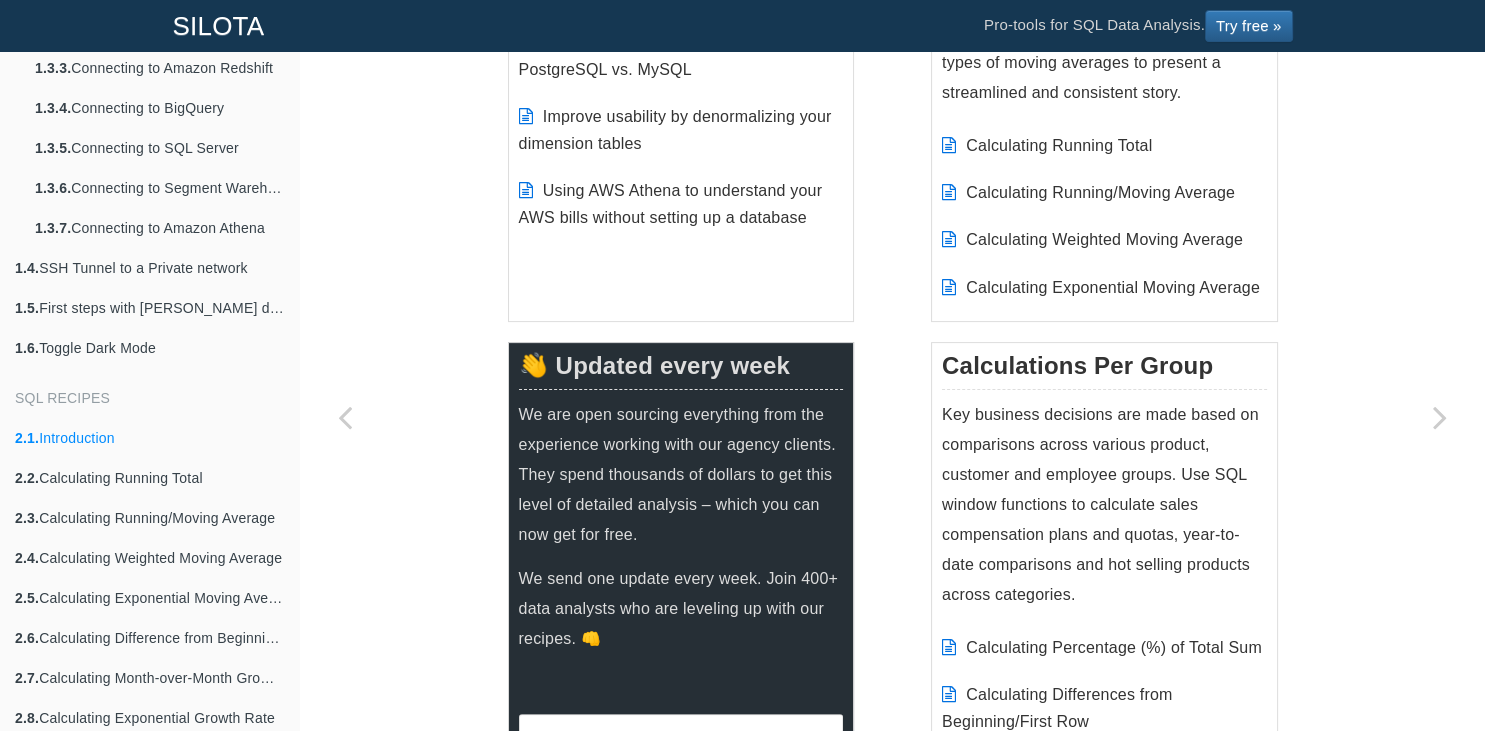 click on "Advanced SQL Recipes to jump start your Analysis
This is a compendium of Advanced SQL tricks meant to serve as a reference for data analysts. There's no particular order to reading these recipes – each one starts with an applicable business case. Start with the most pressing business decision you are facing, and solve it by using the SQL recipe as a template.
Designing your Data Warehouse
Picking a database for analytics: PostgreSQL vs. MySQL
Improve usability by denormalizing your dimension tables
Using AWS Athena to understand your AWS bills without setting up a database
Smoothing Data
Calculating Running Total
Calculating Running/Moving Average" at bounding box center (892, 2135) 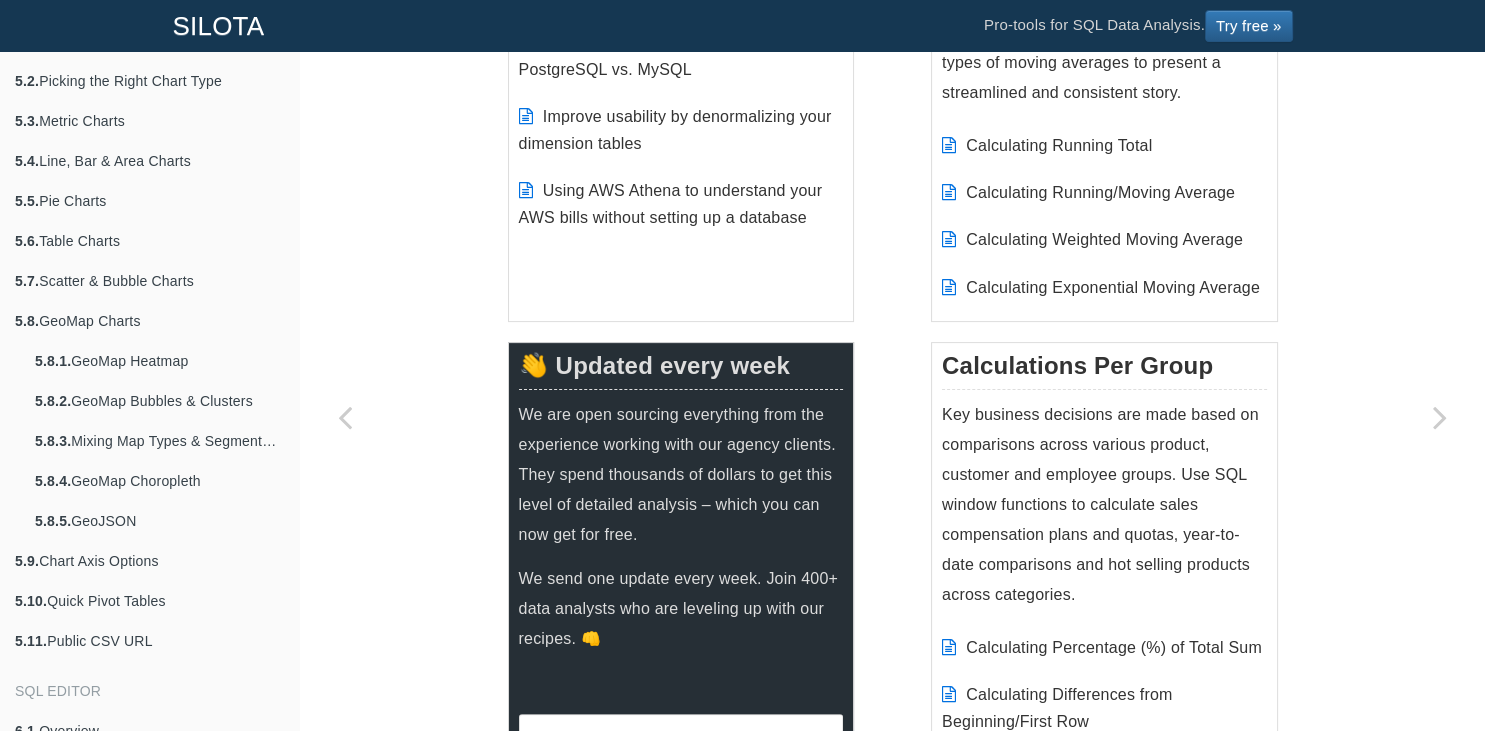 scroll, scrollTop: 355, scrollLeft: 0, axis: vertical 